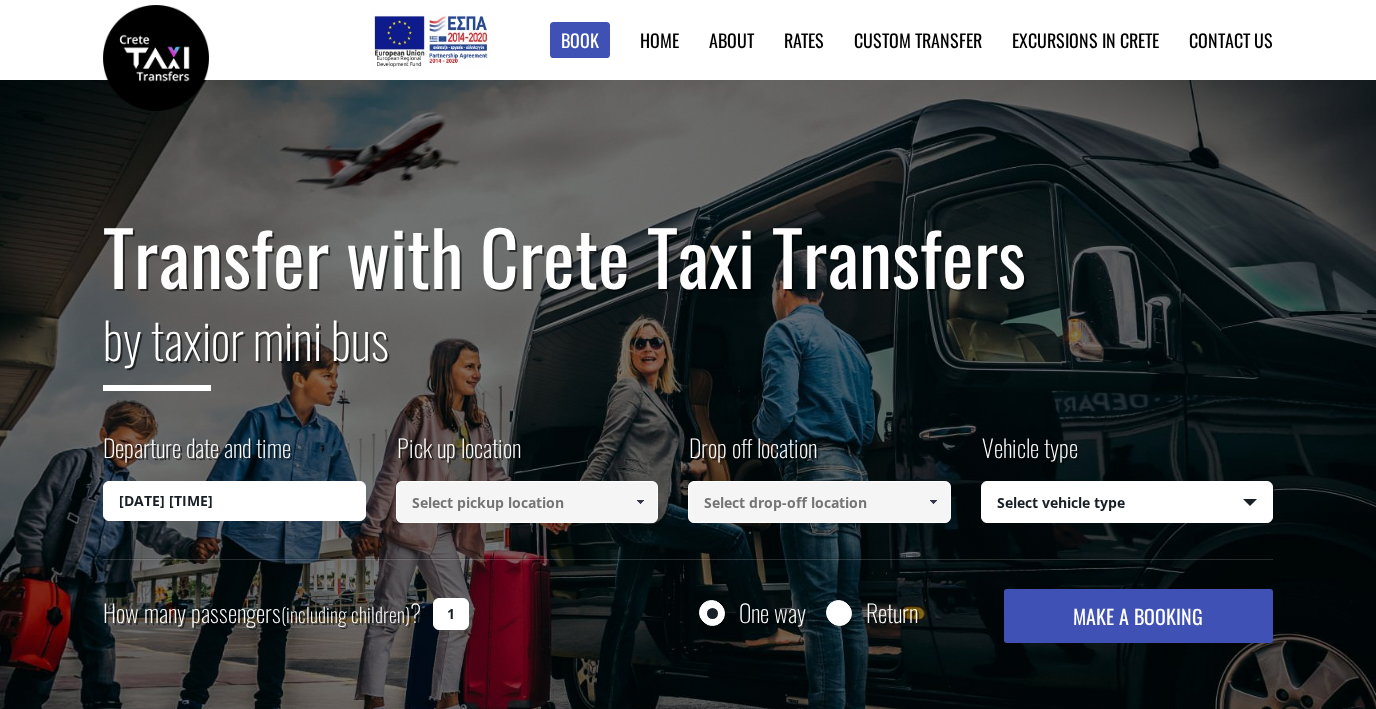 scroll, scrollTop: 0, scrollLeft: 0, axis: both 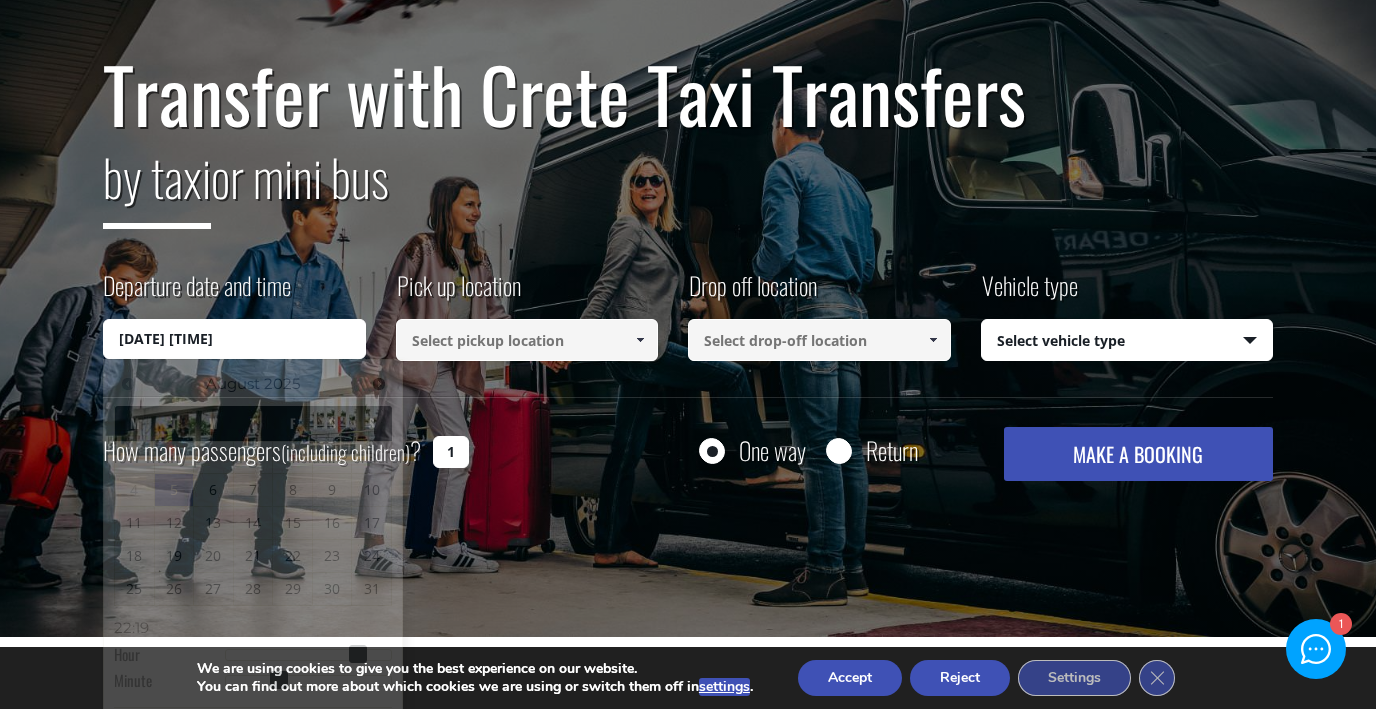 click on "05/08/2025 22:19" at bounding box center (234, 339) 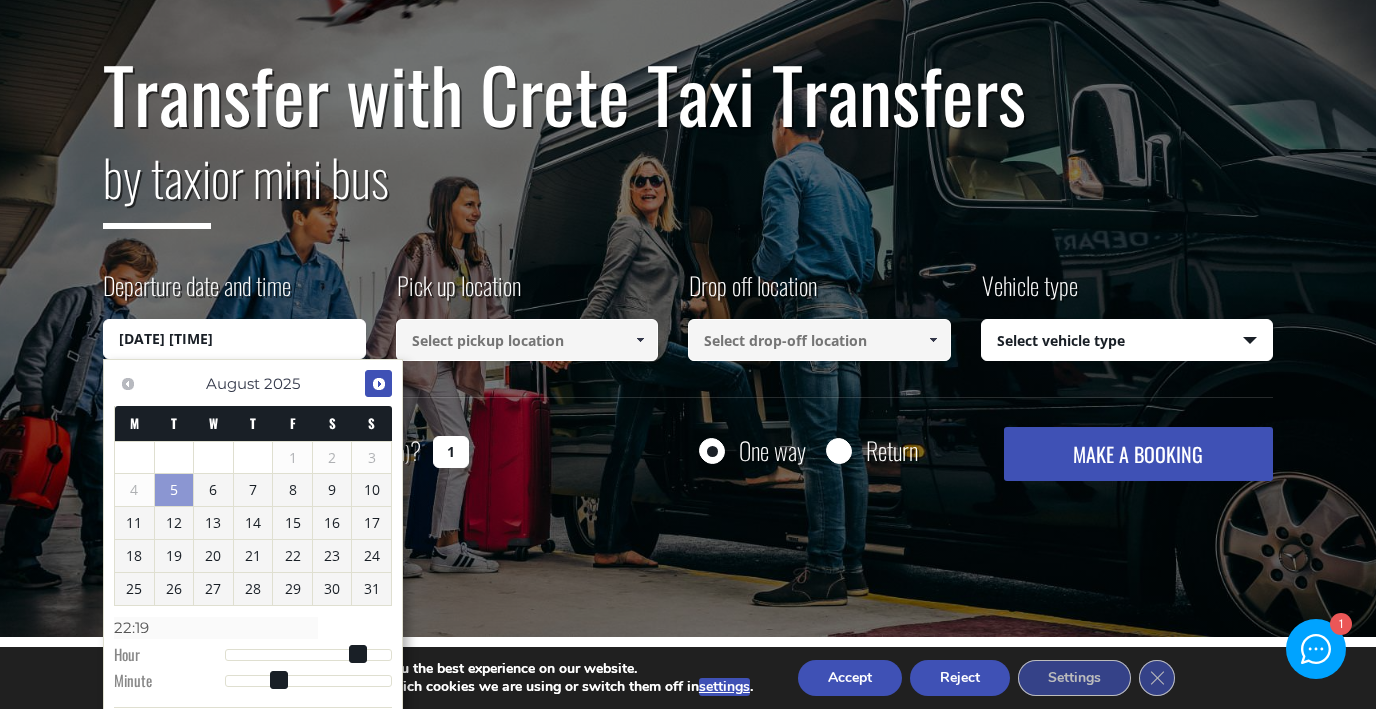 click on "Next" at bounding box center (379, 384) 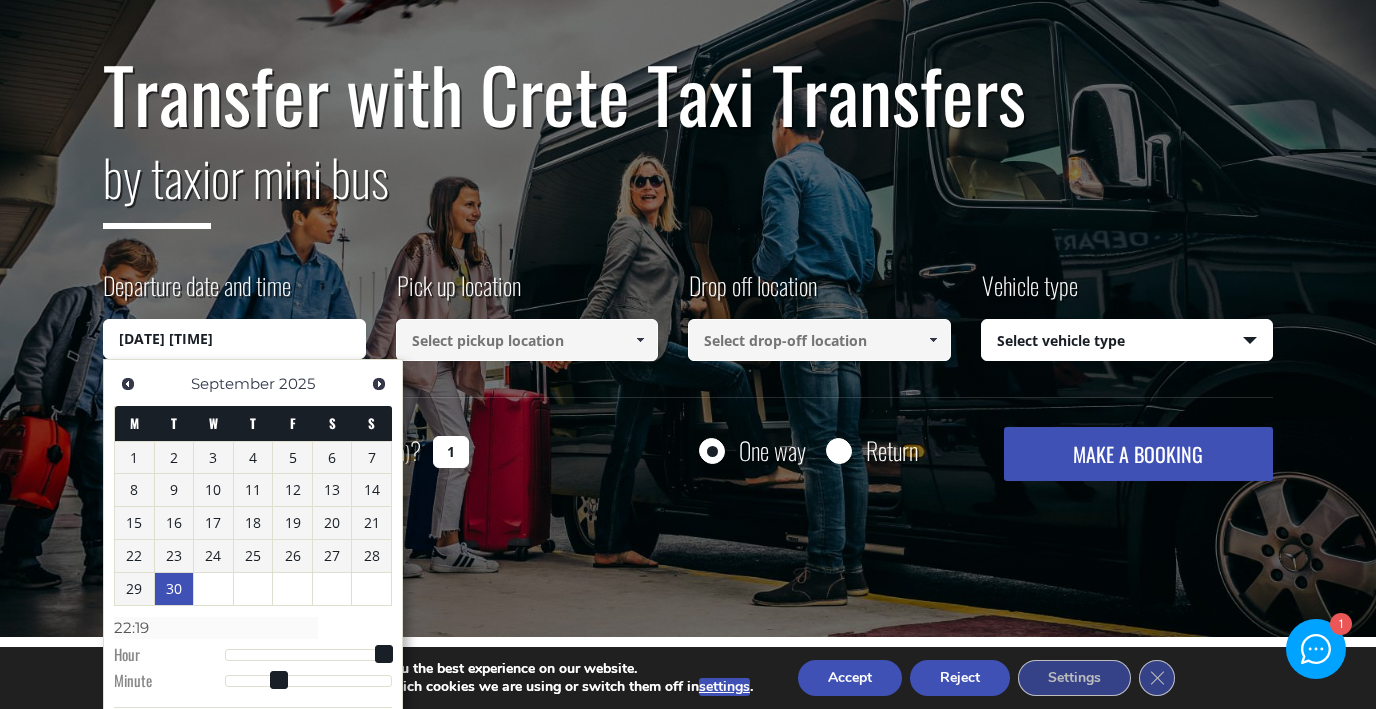 click on "30" at bounding box center (174, 589) 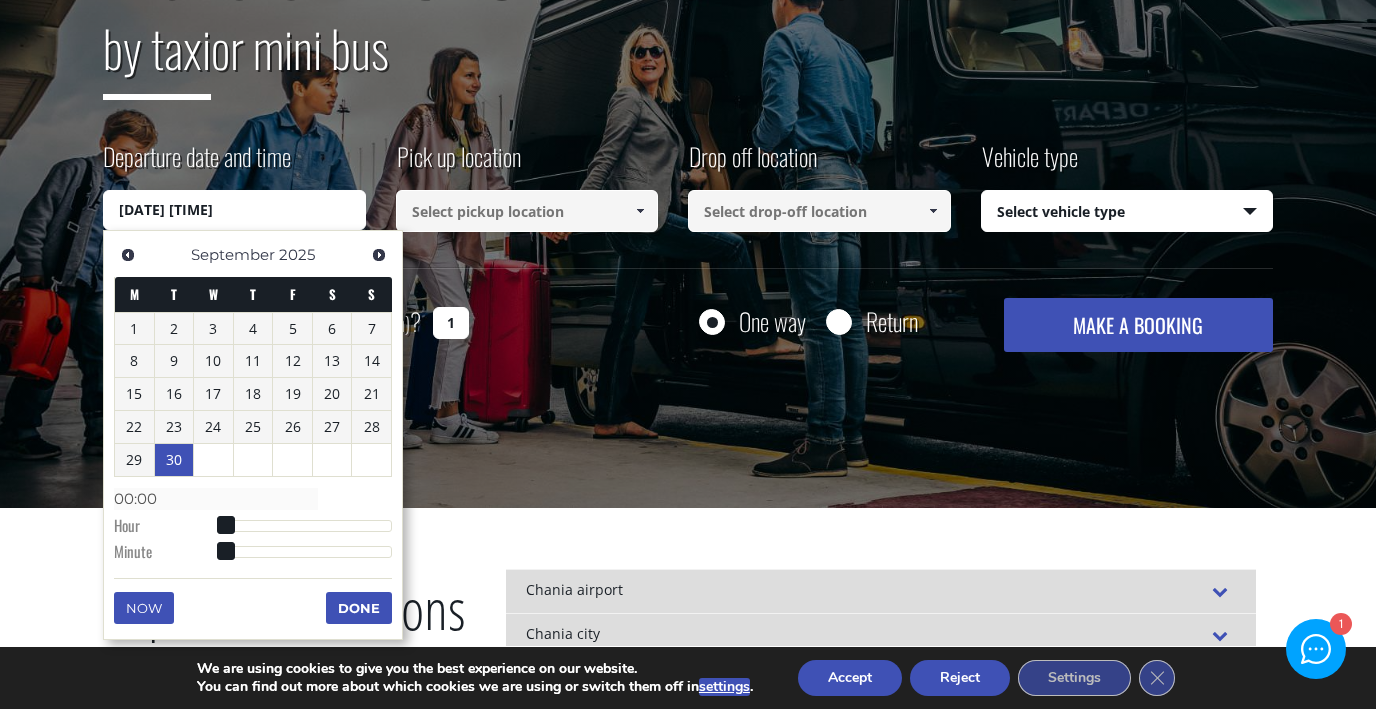 scroll, scrollTop: 296, scrollLeft: 0, axis: vertical 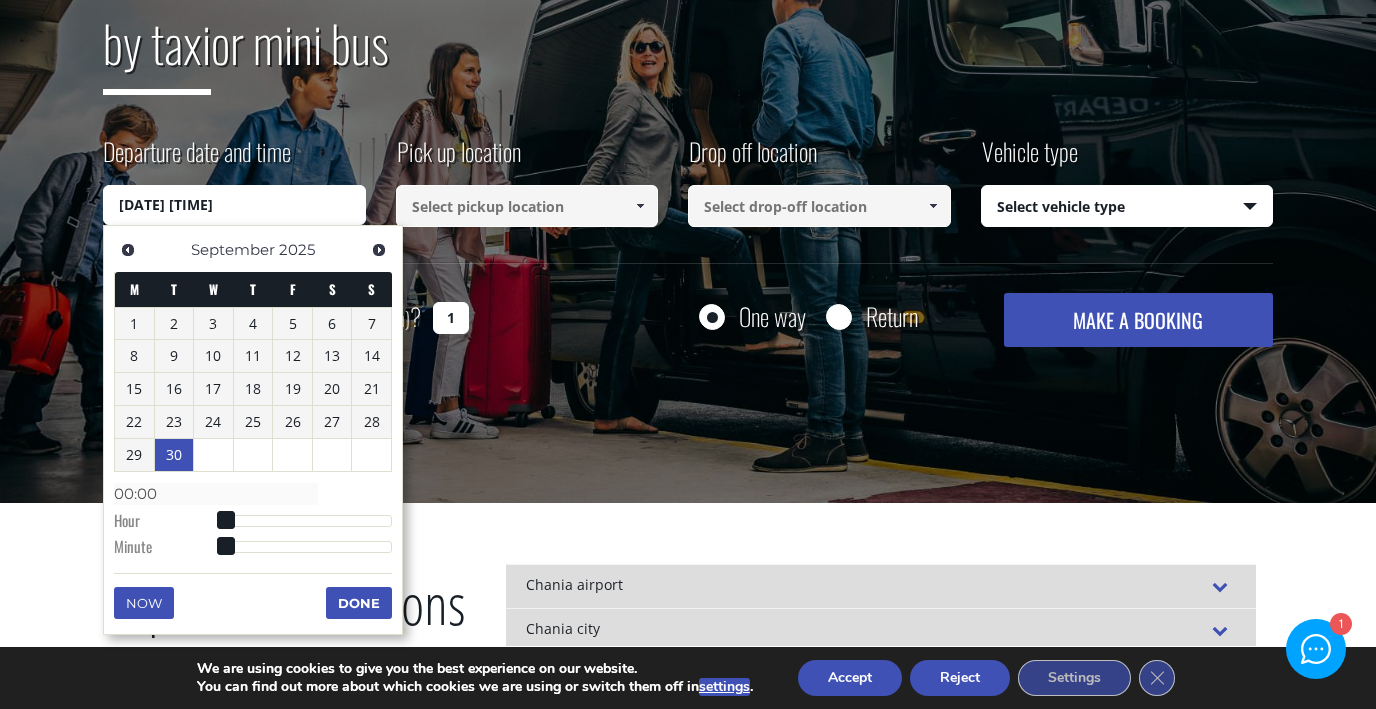 type on "30/09/2025 01:00" 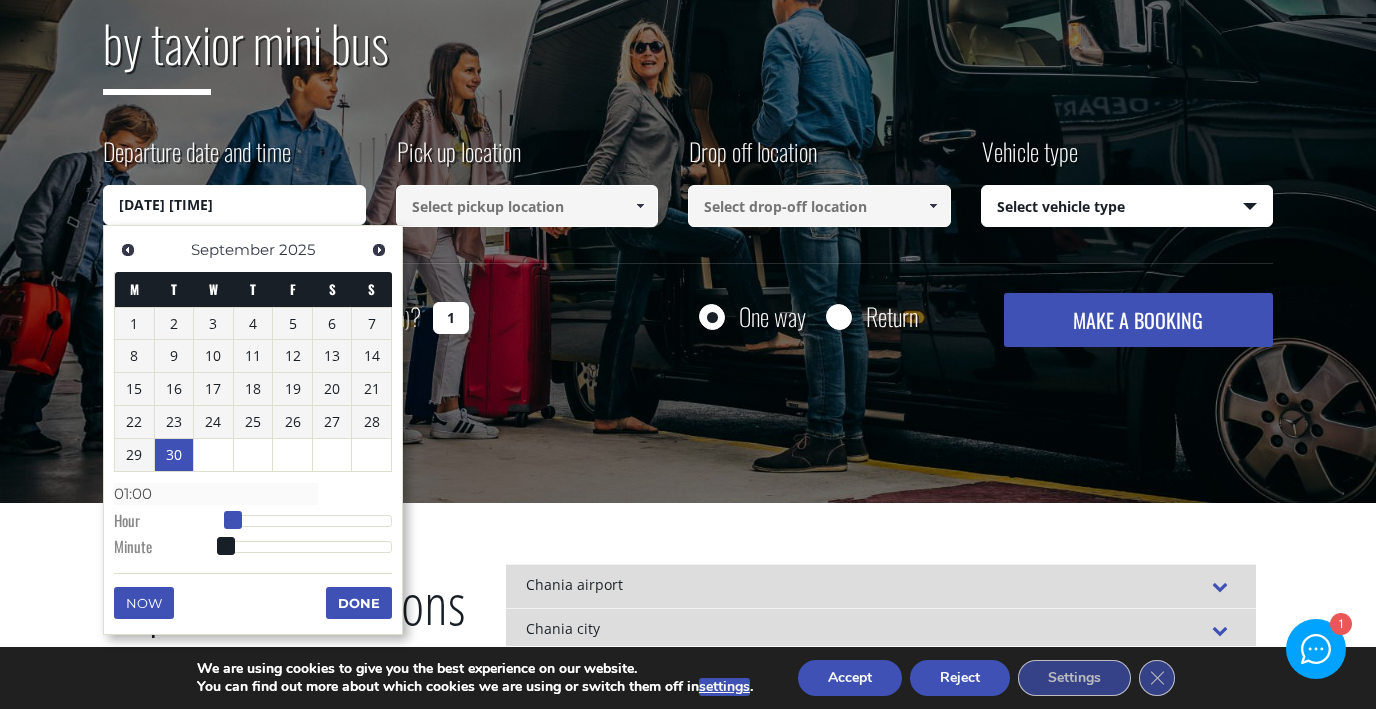 type on "30/09/2025 02:00" 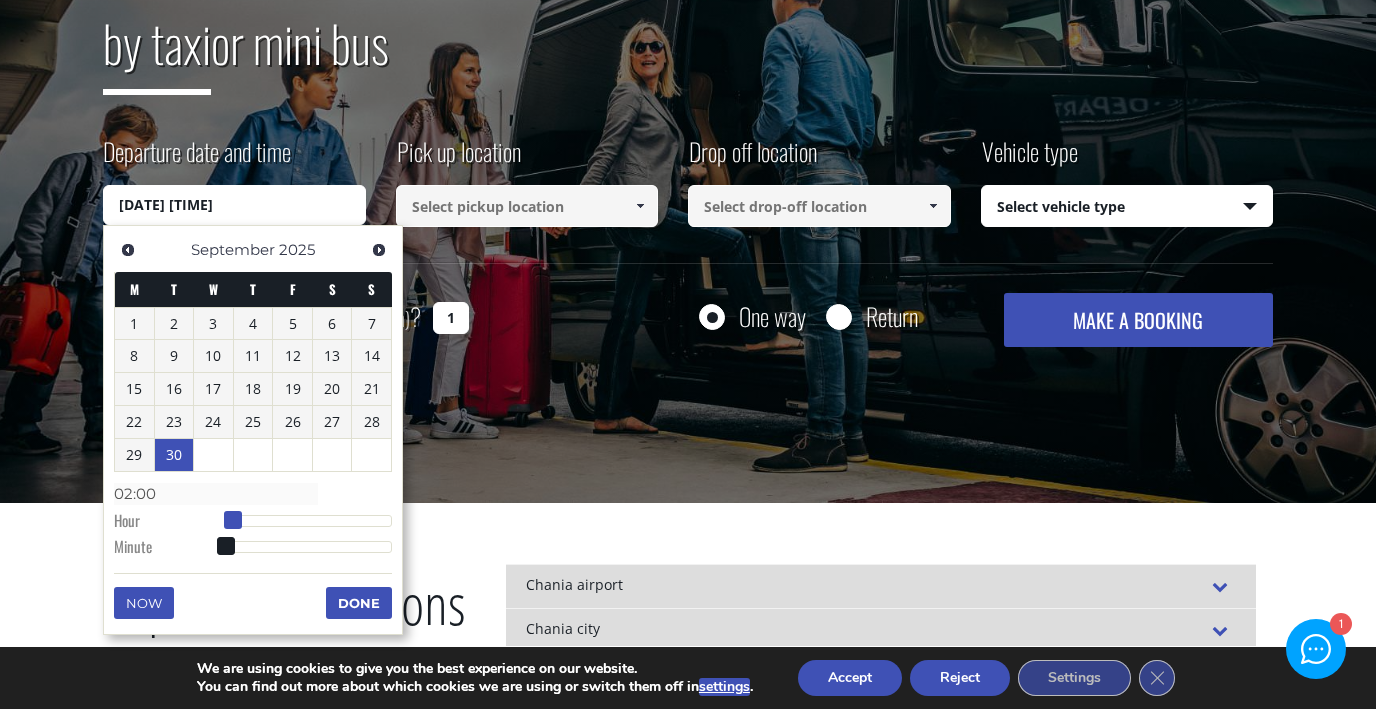 type on "30/09/2025 03:00" 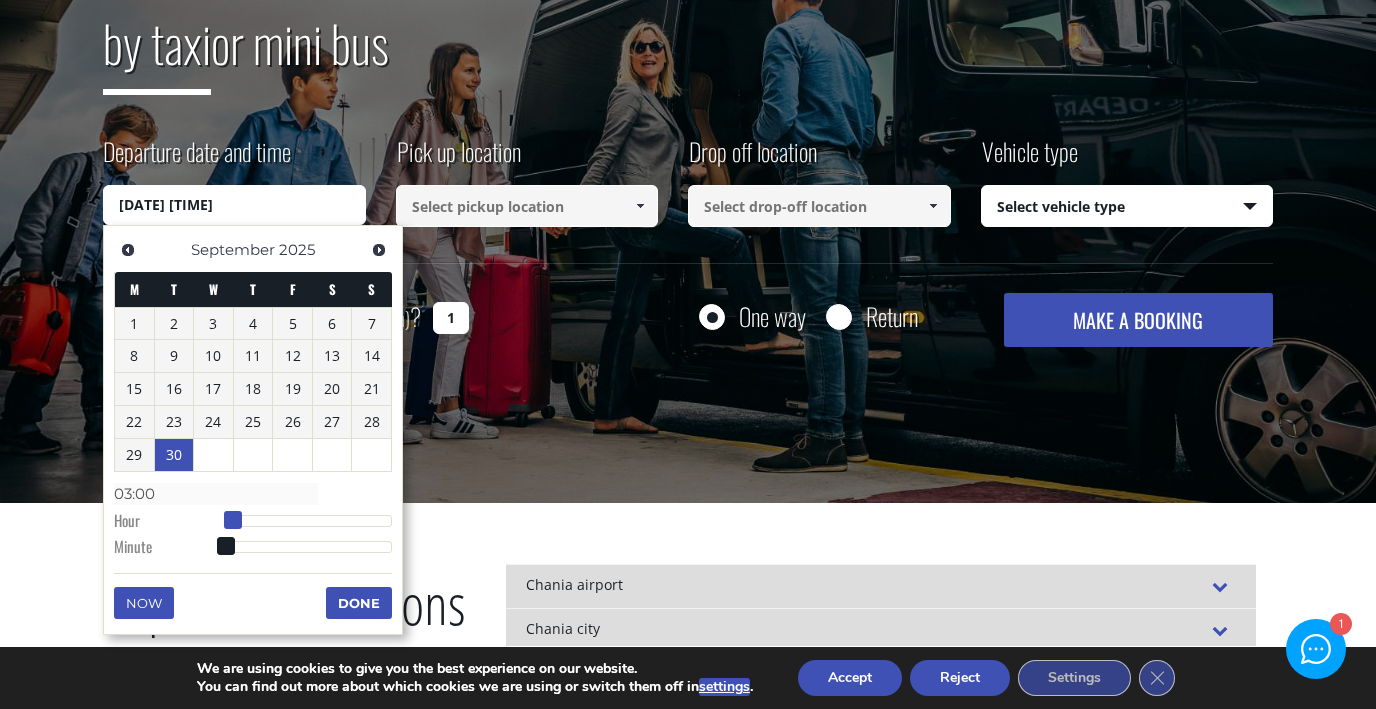 type on "30/09/2025 04:00" 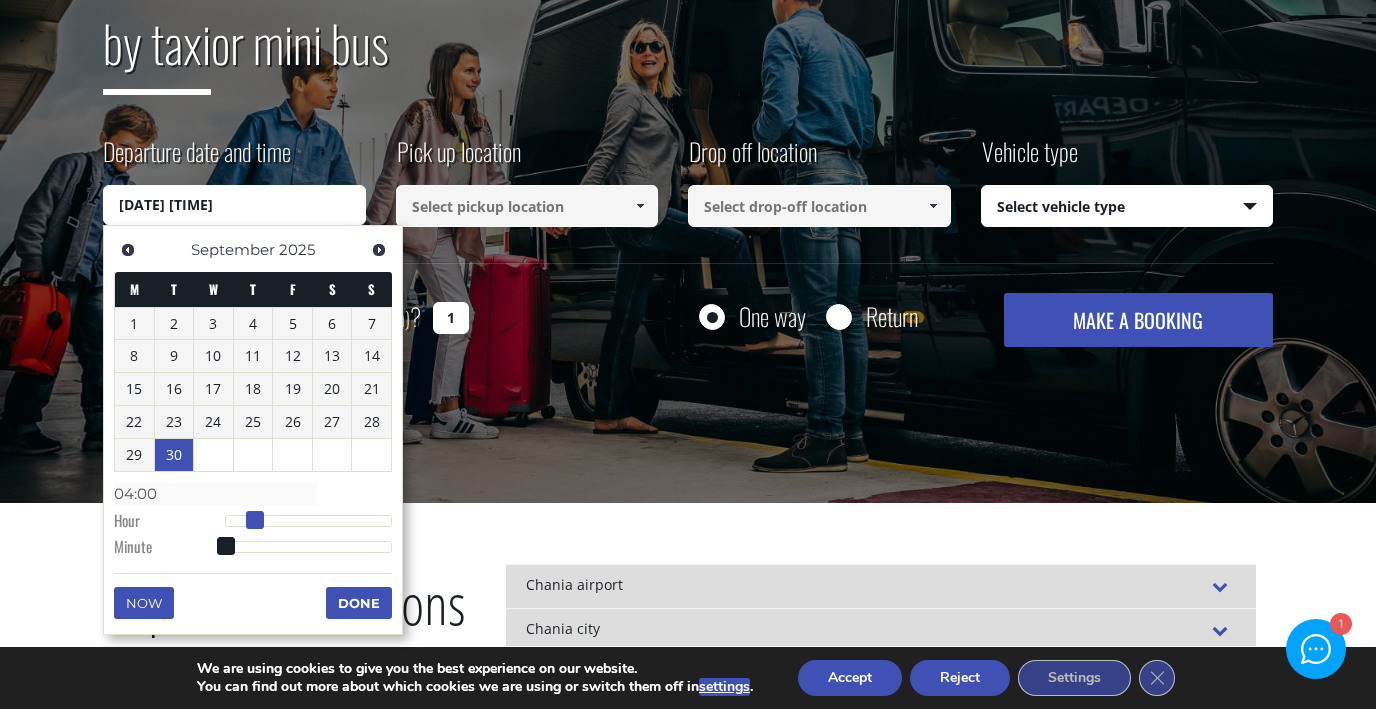 type on "30/09/2025 05:00" 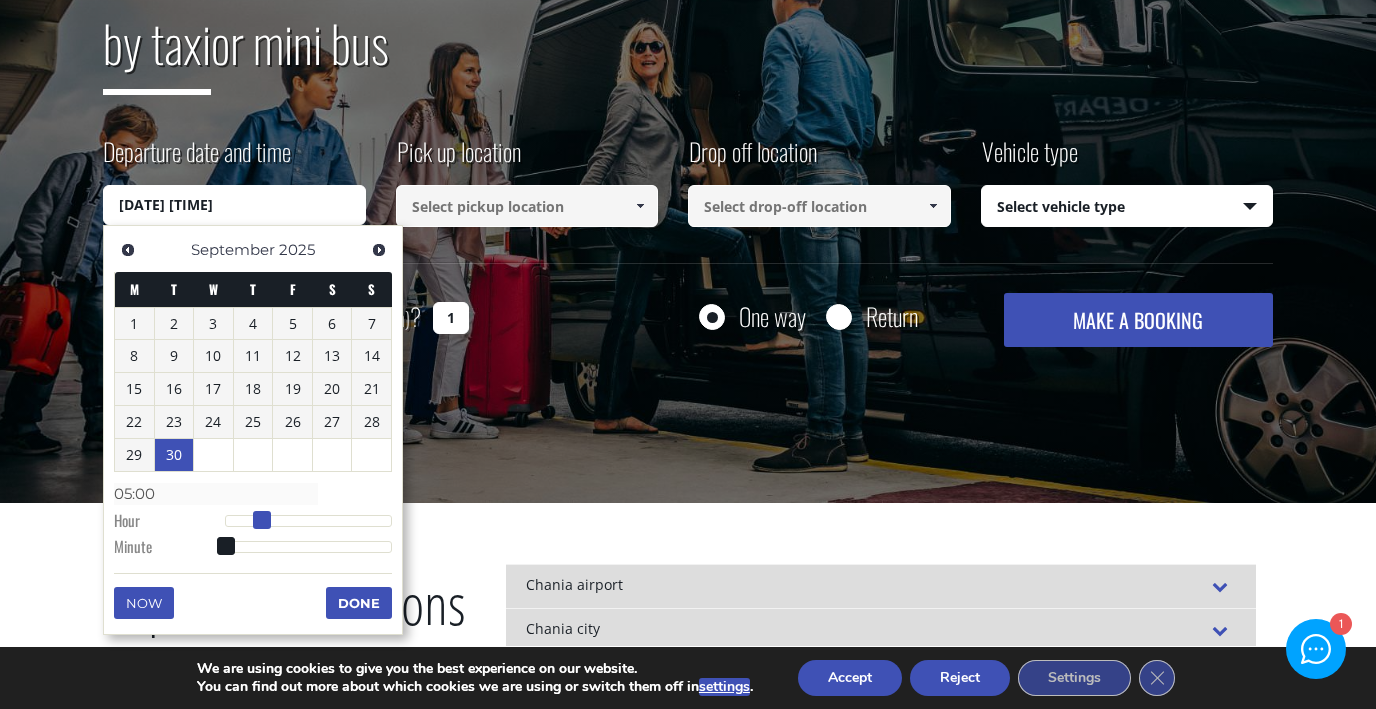 type on "30/09/2025 06:00" 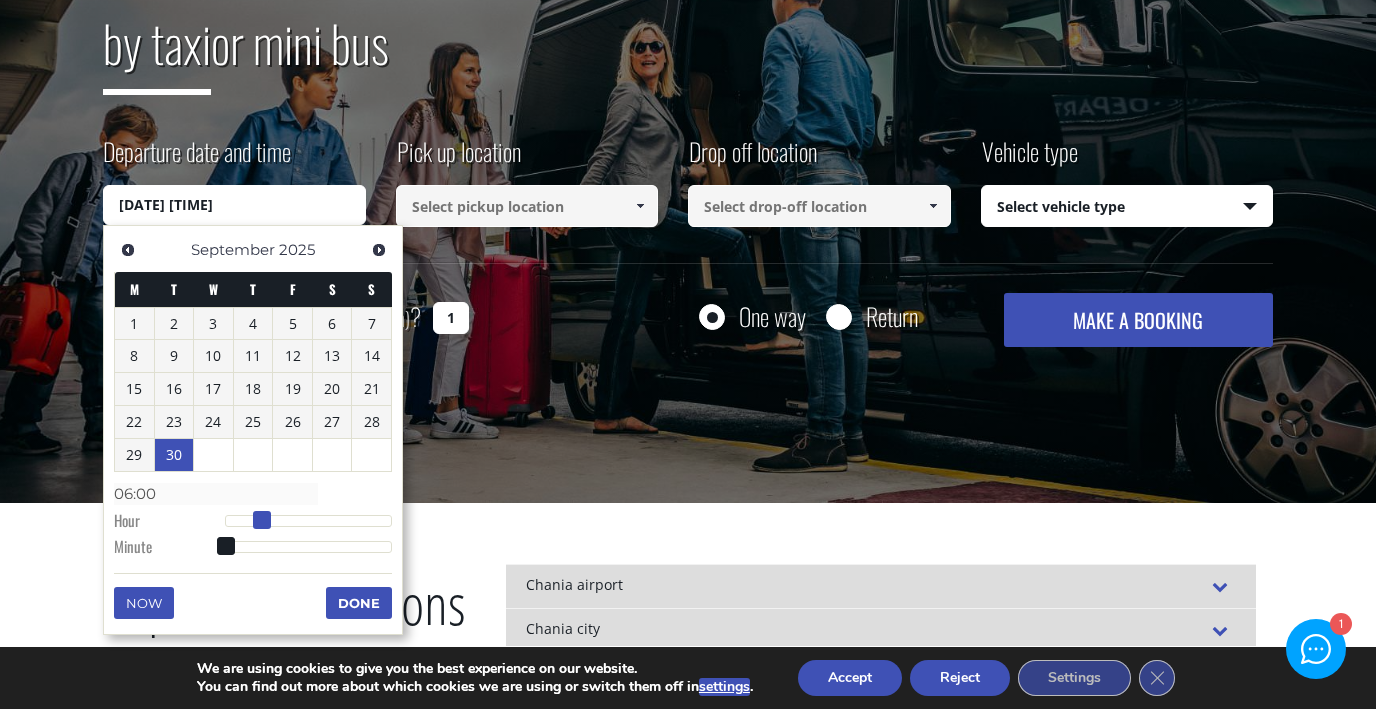 type on "30/09/2025 07:00" 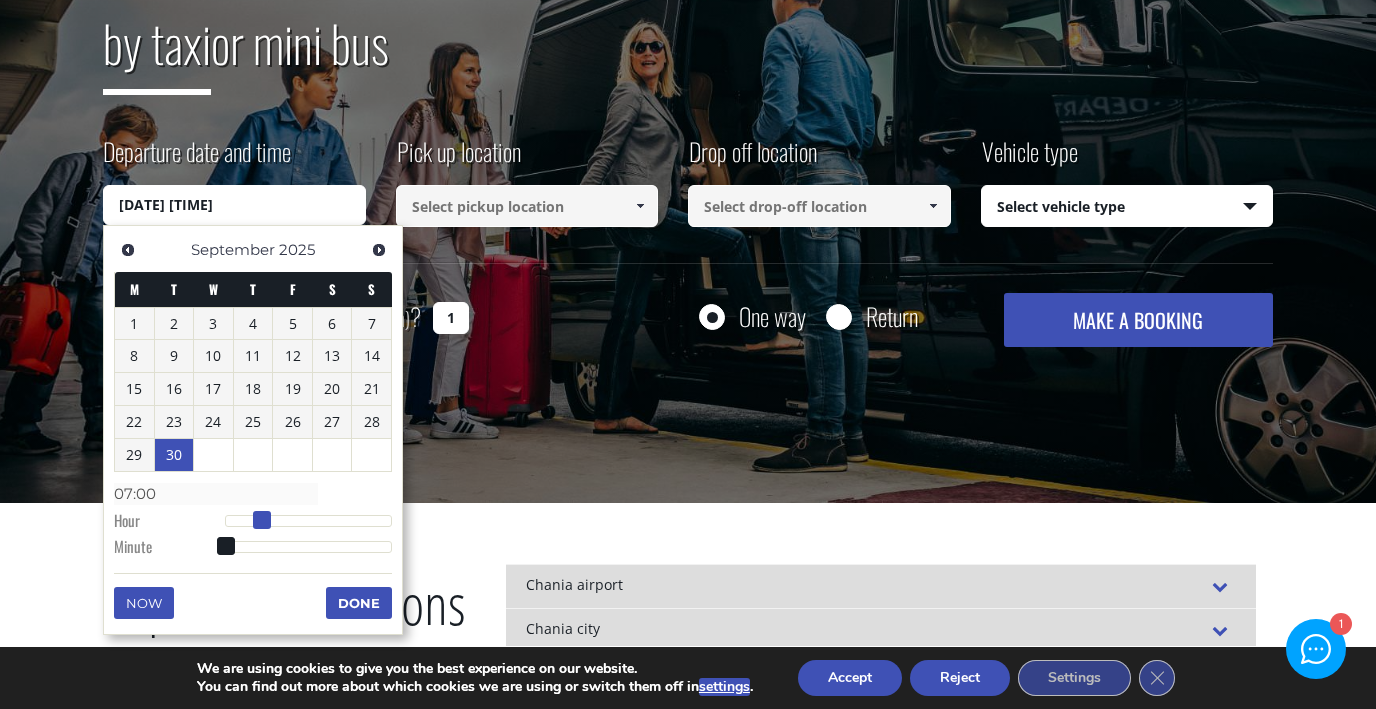 type on "30/09/2025 08:00" 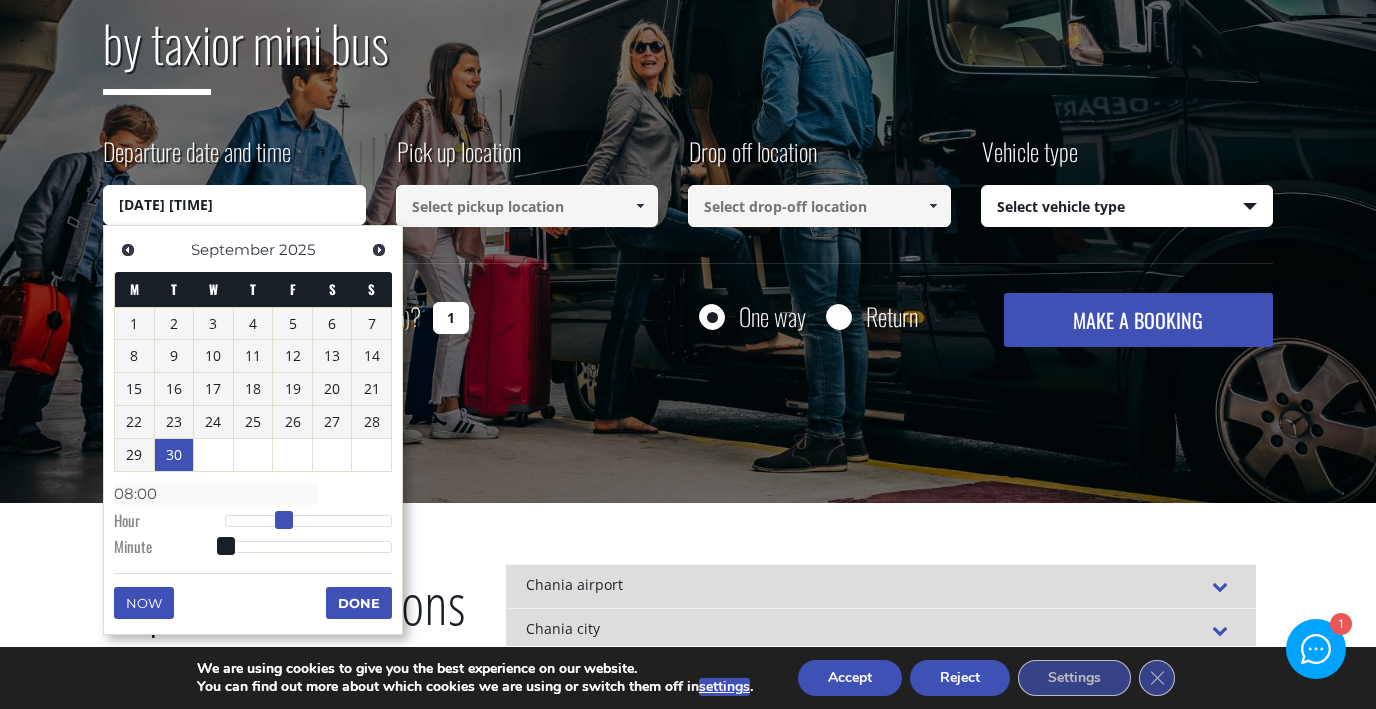 type on "30/09/2025 09:00" 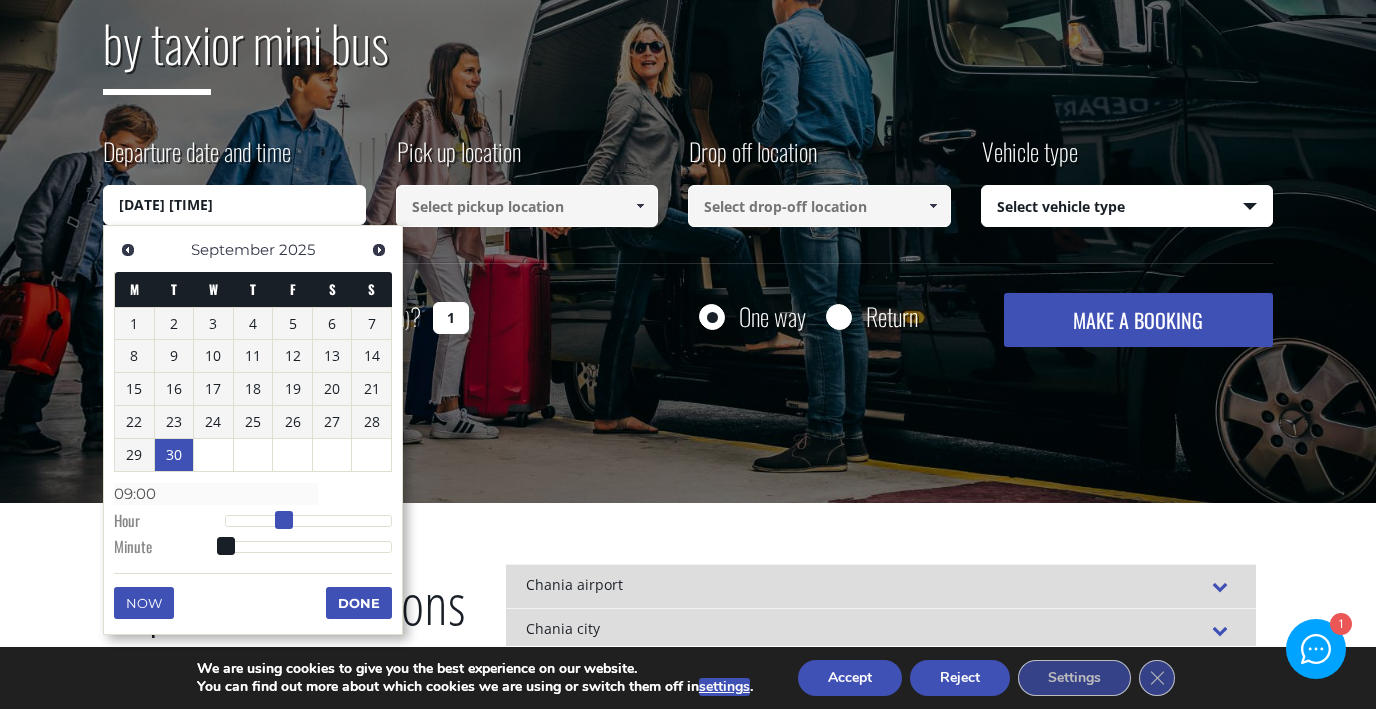 type on "30/09/2025 10:00" 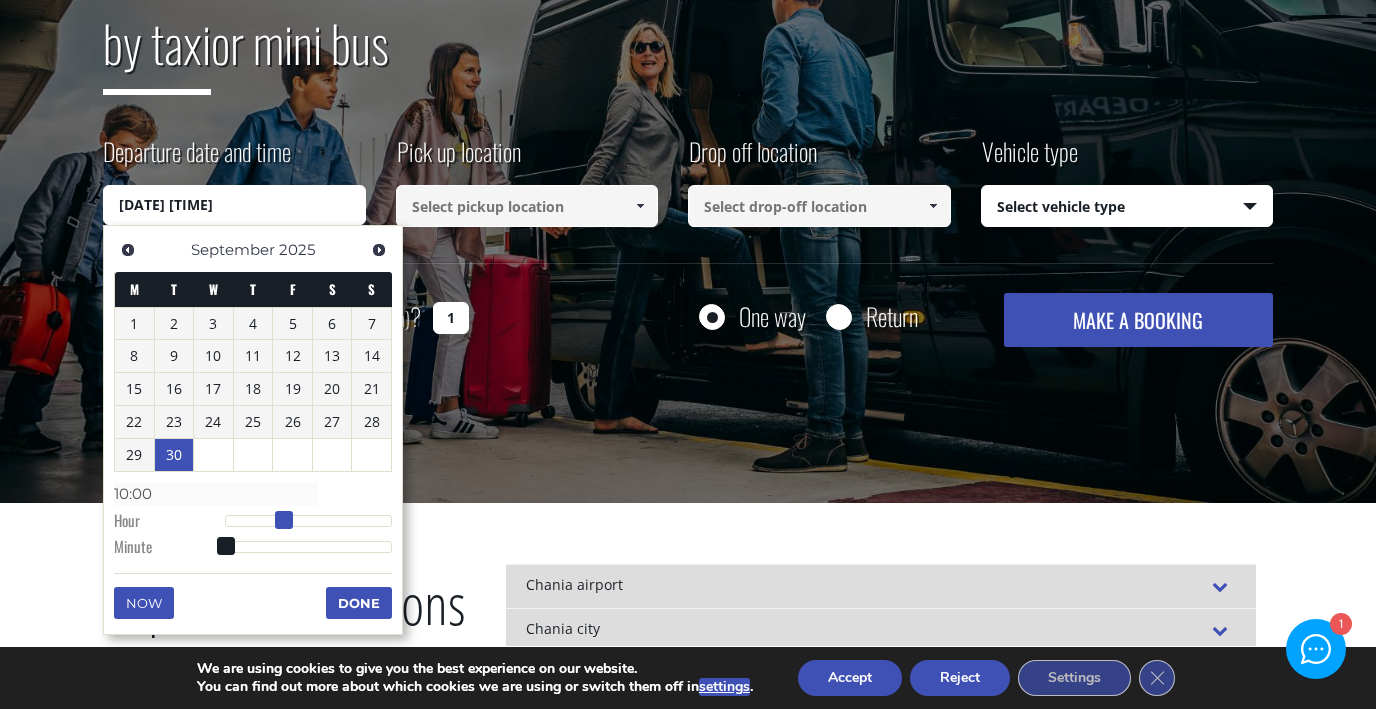 type on "30/09/2025 11:00" 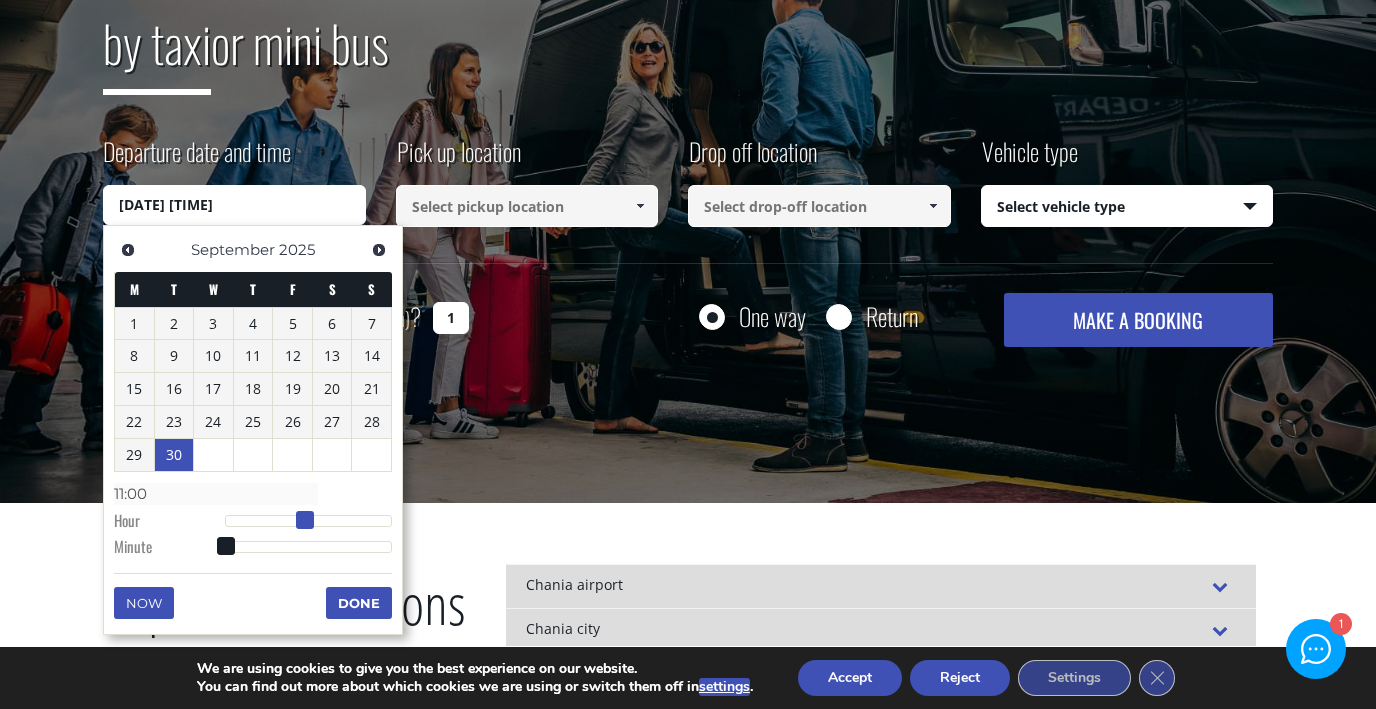 type on "30/09/2025 12:00" 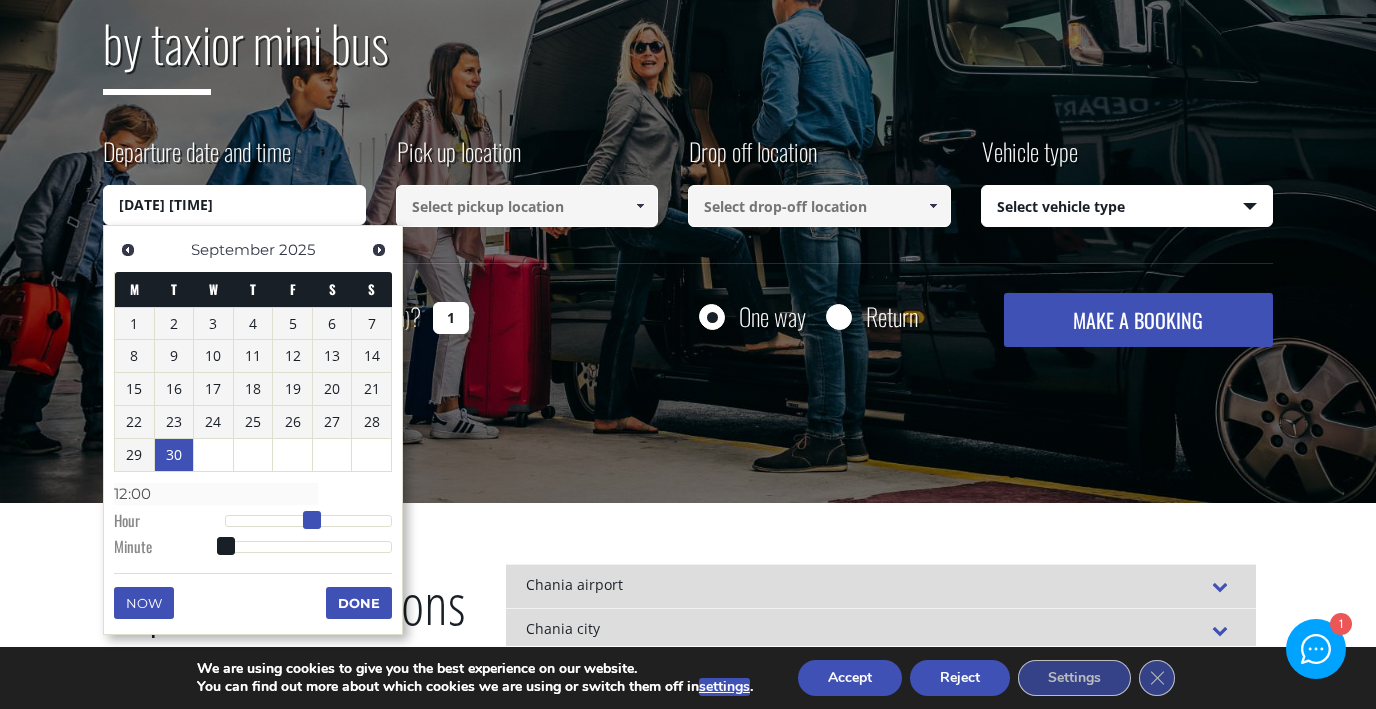 type on "30/09/2025 13:00" 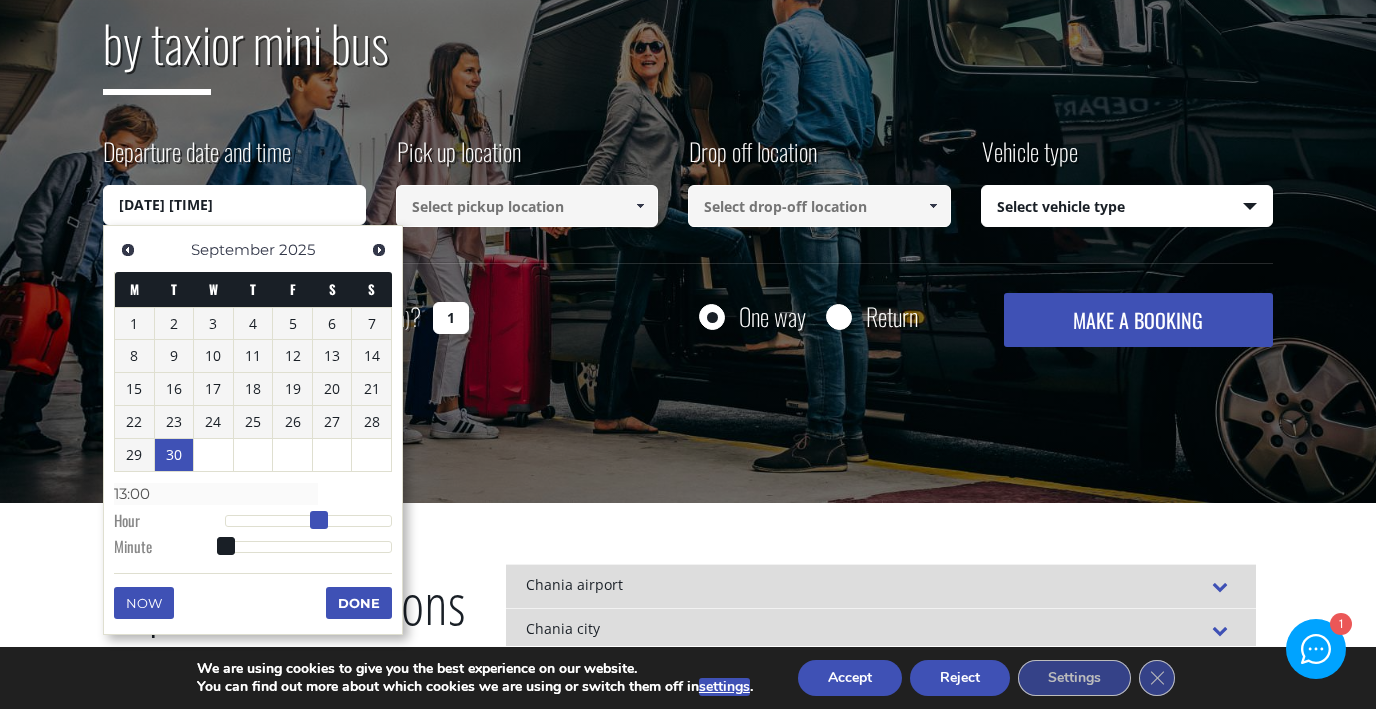 drag, startPoint x: 230, startPoint y: 521, endPoint x: 321, endPoint y: 523, distance: 91.02197 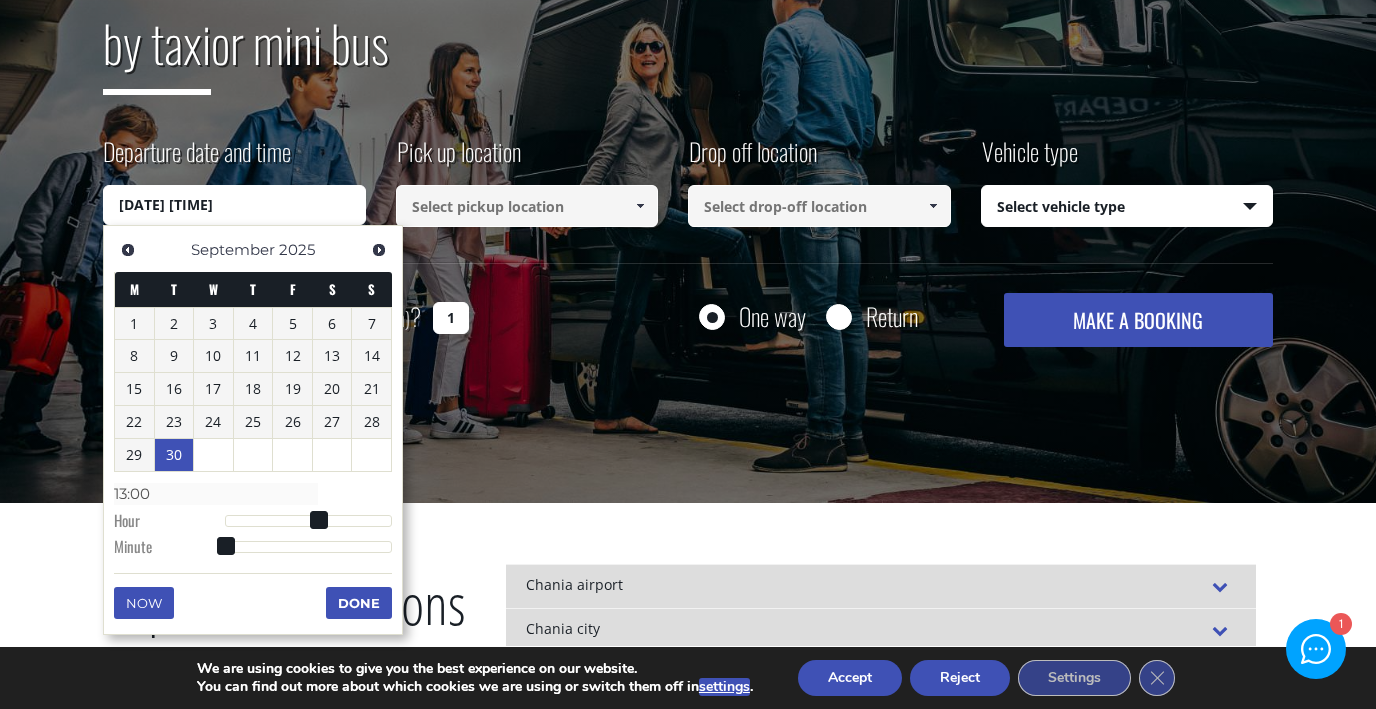 click on "Done" at bounding box center (359, 603) 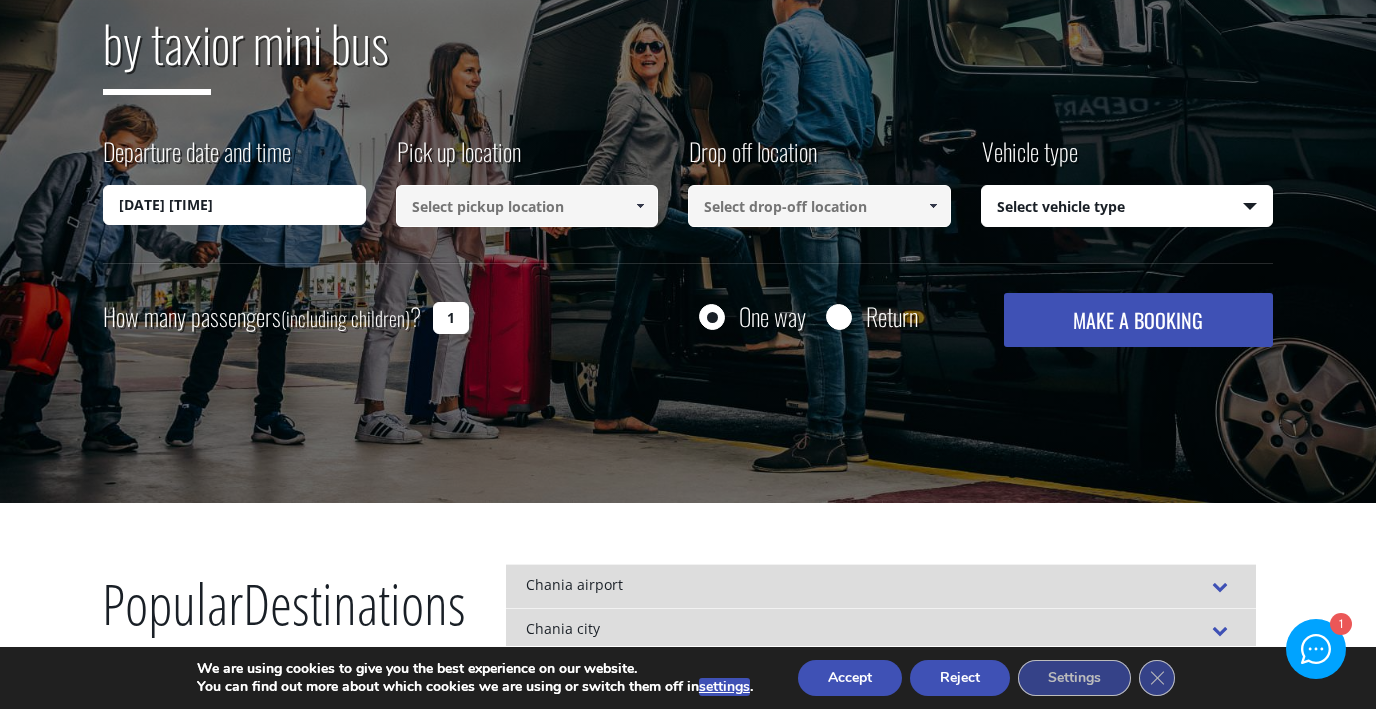 click at bounding box center [527, 206] 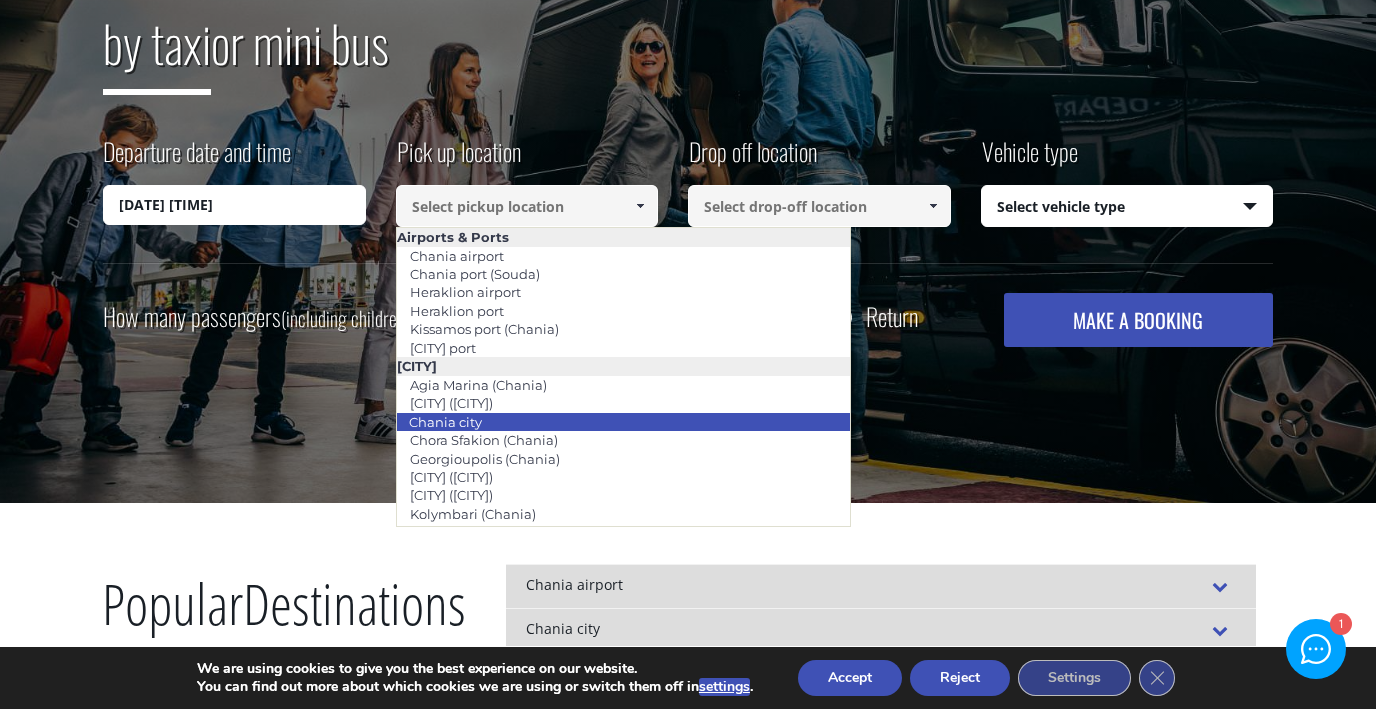 click on "Chania city" at bounding box center [624, 422] 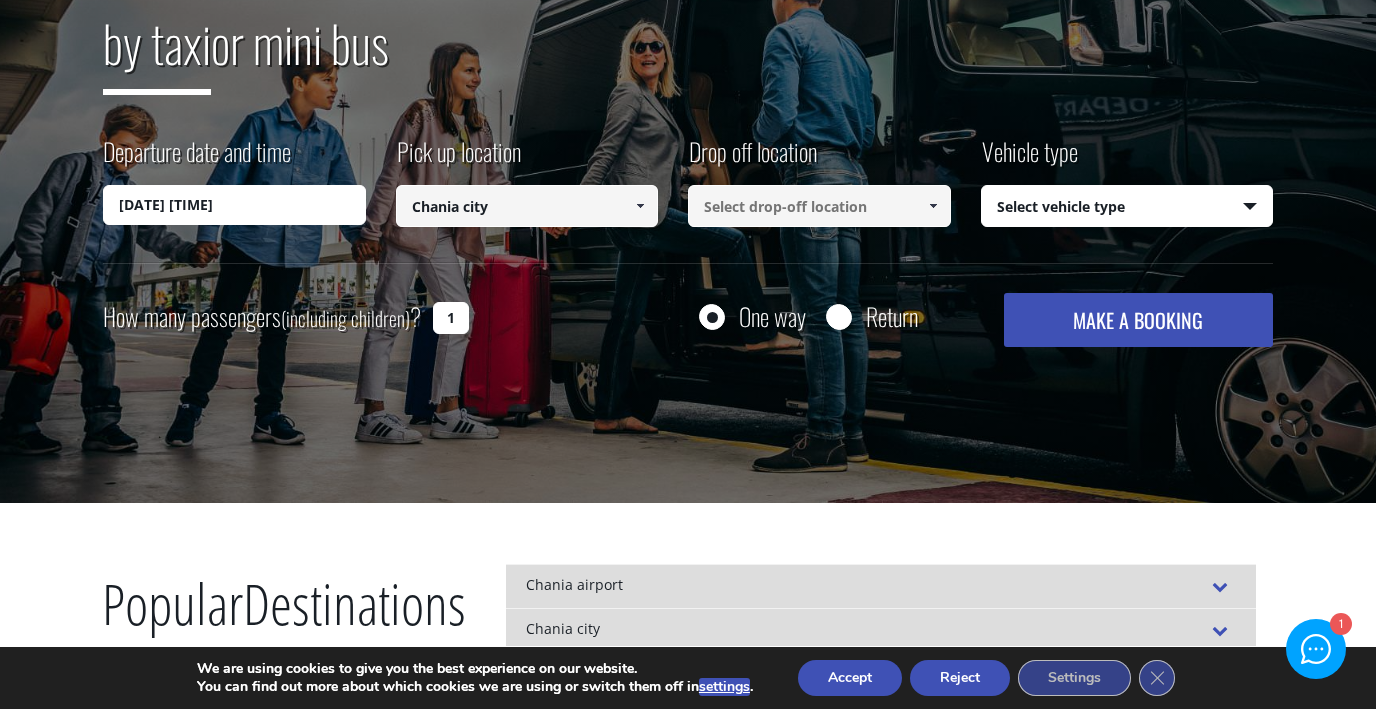 click at bounding box center [819, 206] 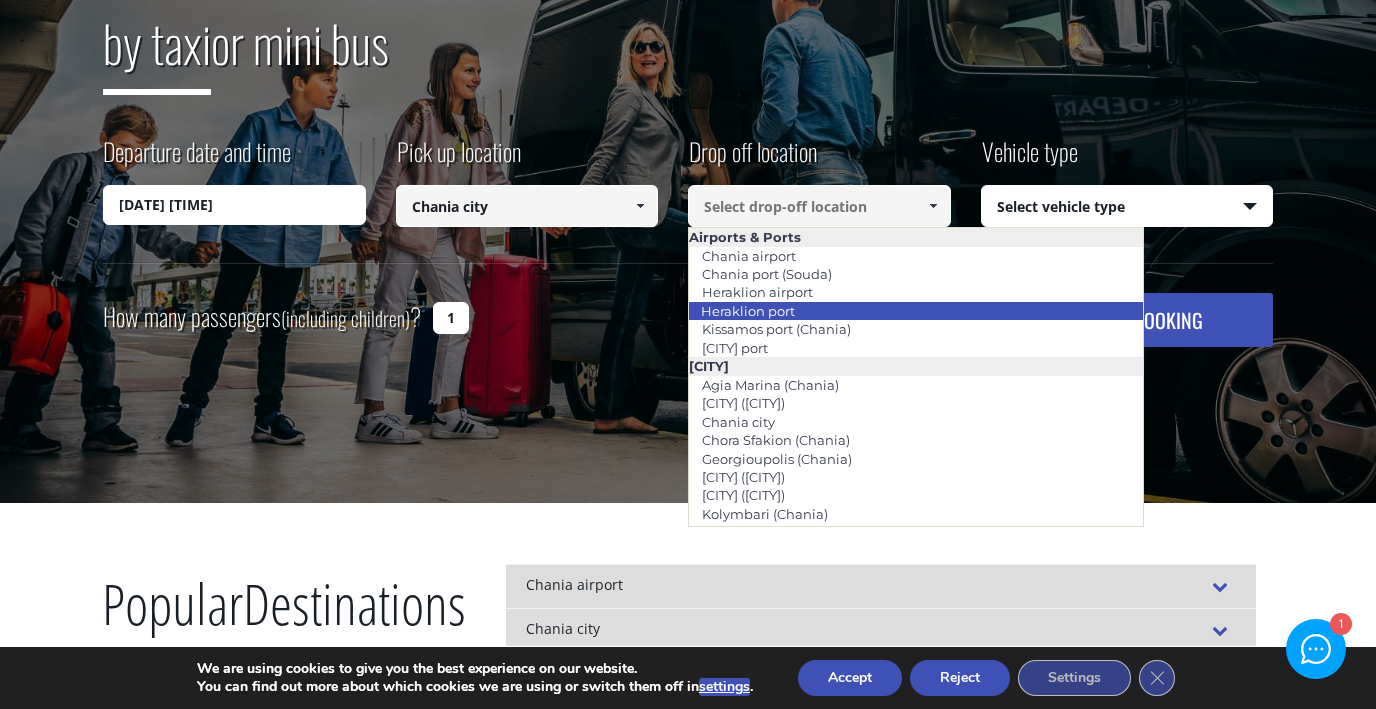 click on "Heraklion port" at bounding box center (916, 311) 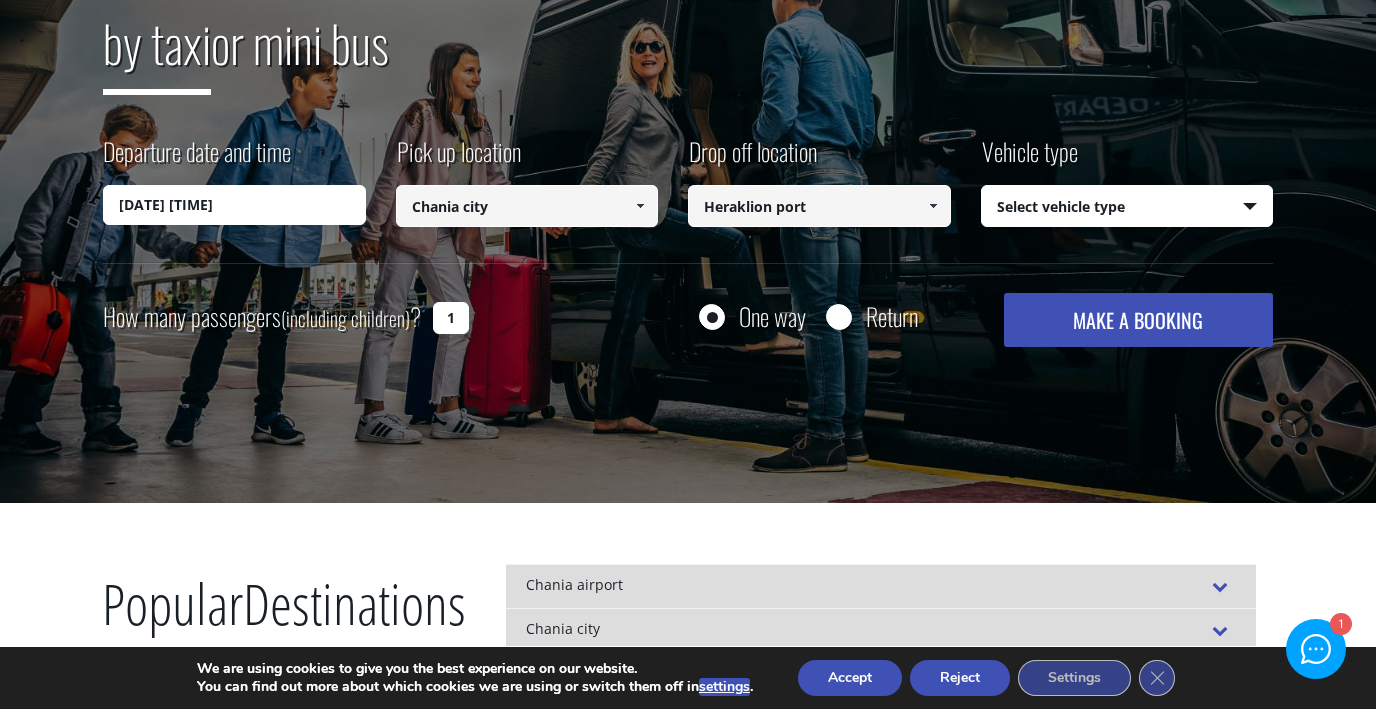 click on "Select vehicle type Taxi (4 passengers) Mercedes E Class Mini Van (7 passengers) Mercedes Vito Mini Bus (10 passengers) Mercedes Sprinter Mini Bus 16 (16 passengers) Mercedes Sprinter" at bounding box center (1127, 207) 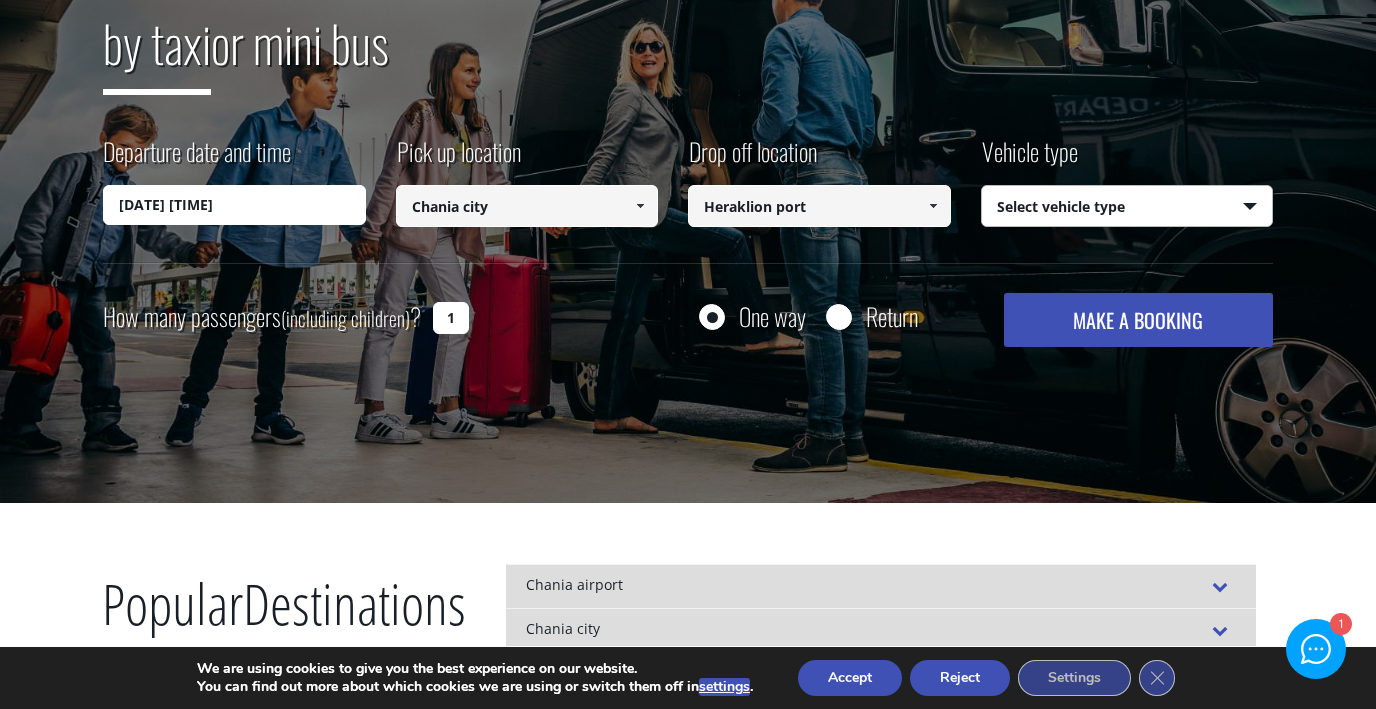 select on "540" 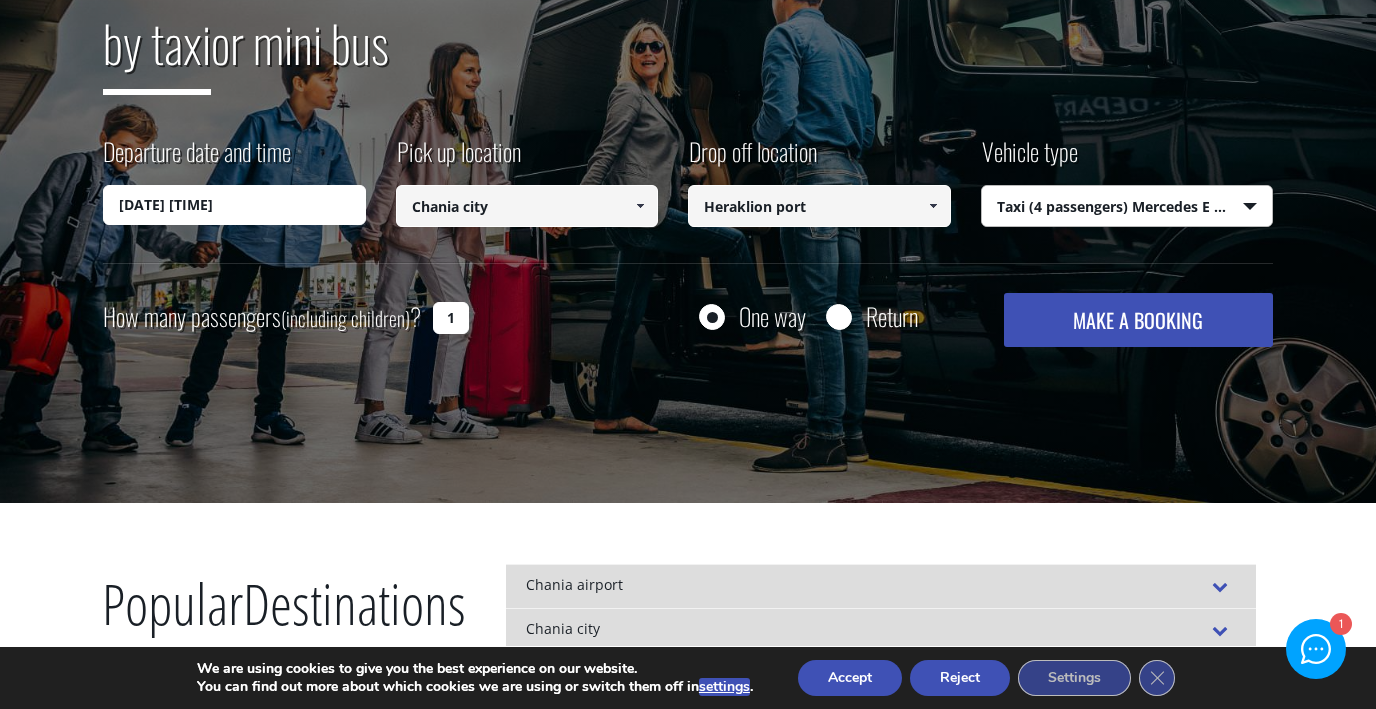 click on "Select vehicle type Taxi (4 passengers) Mercedes E Class Mini Van (7 passengers) Mercedes Vito Mini Bus (10 passengers) Mercedes Sprinter Mini Bus 16 (16 passengers) Mercedes Sprinter" at bounding box center [1127, 207] 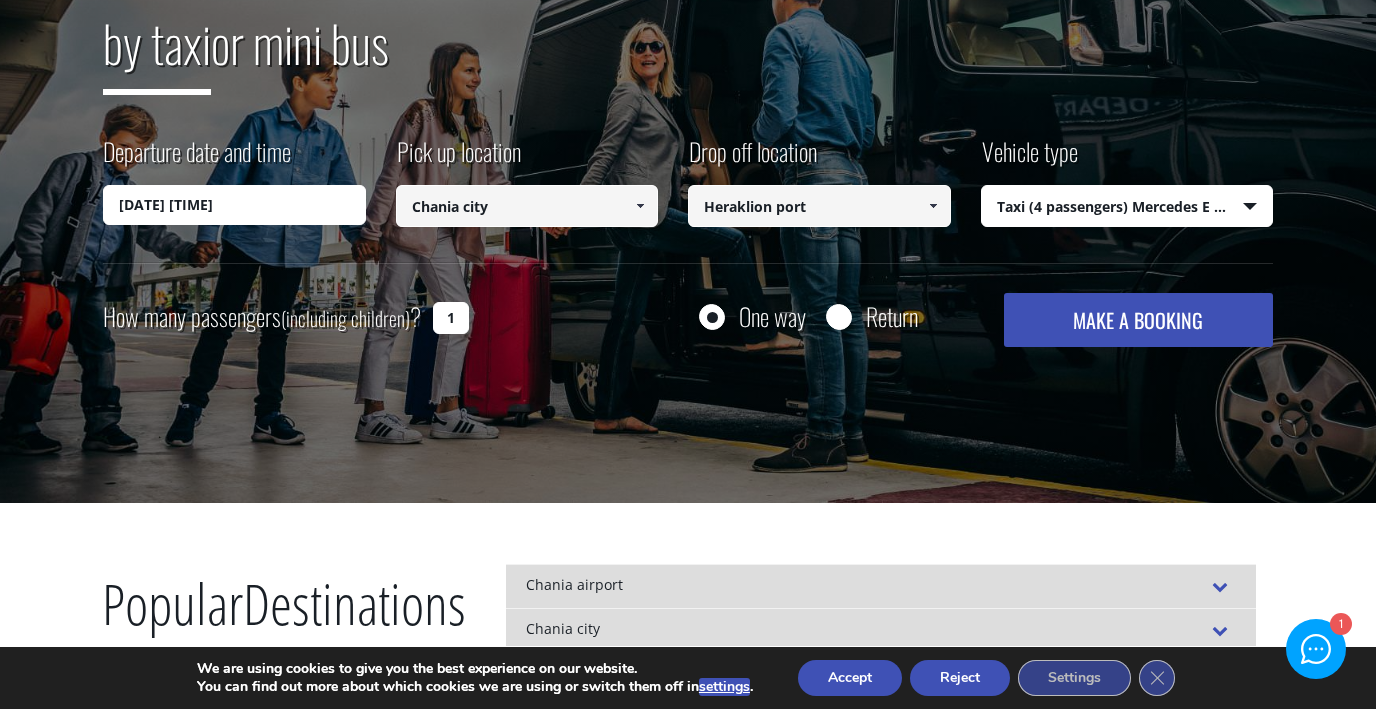 click on "MAKE A BOOKING" at bounding box center (1138, 320) 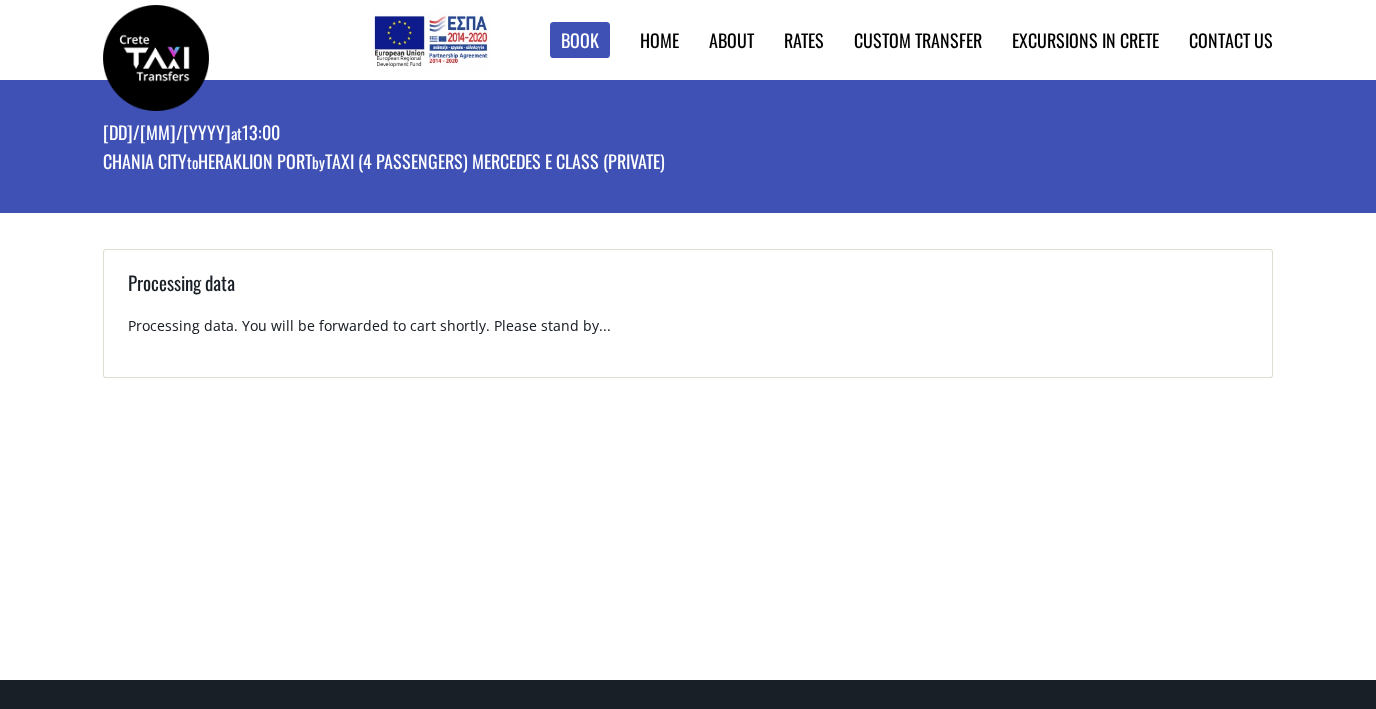 scroll, scrollTop: 0, scrollLeft: 0, axis: both 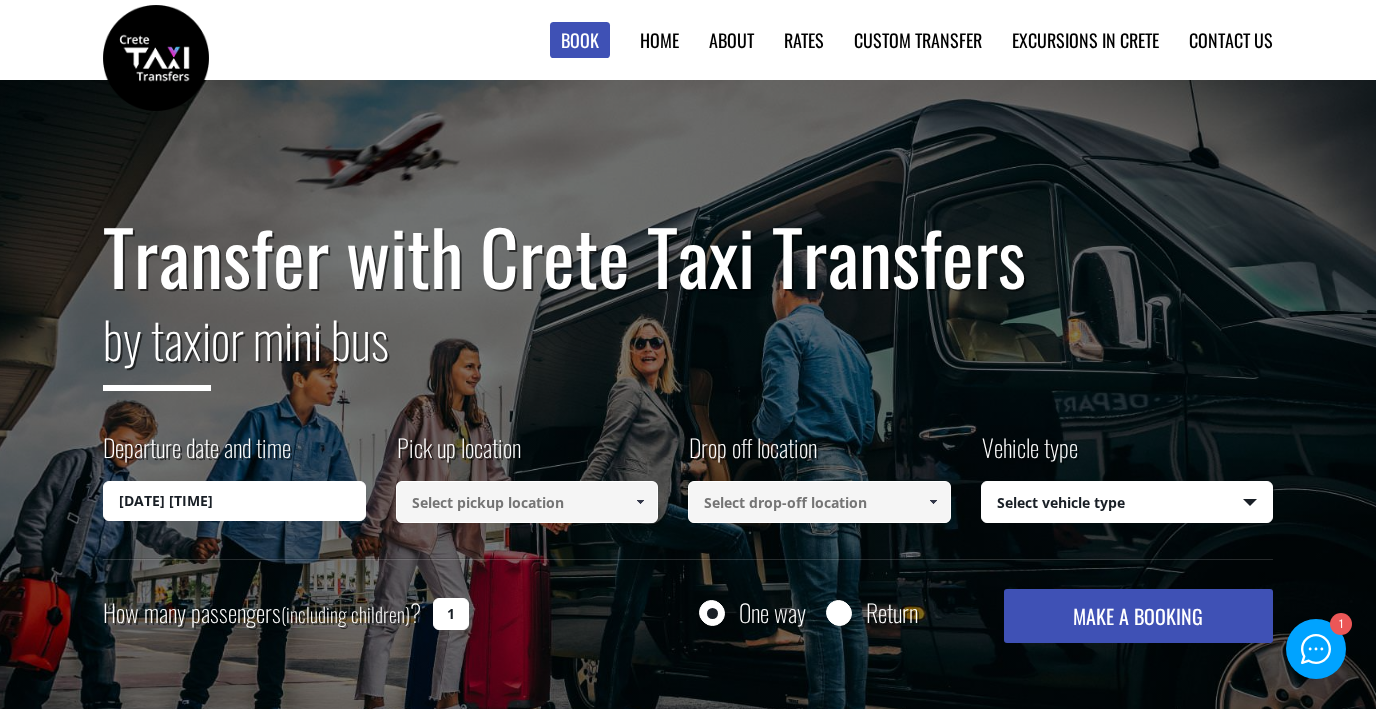 select on "540" 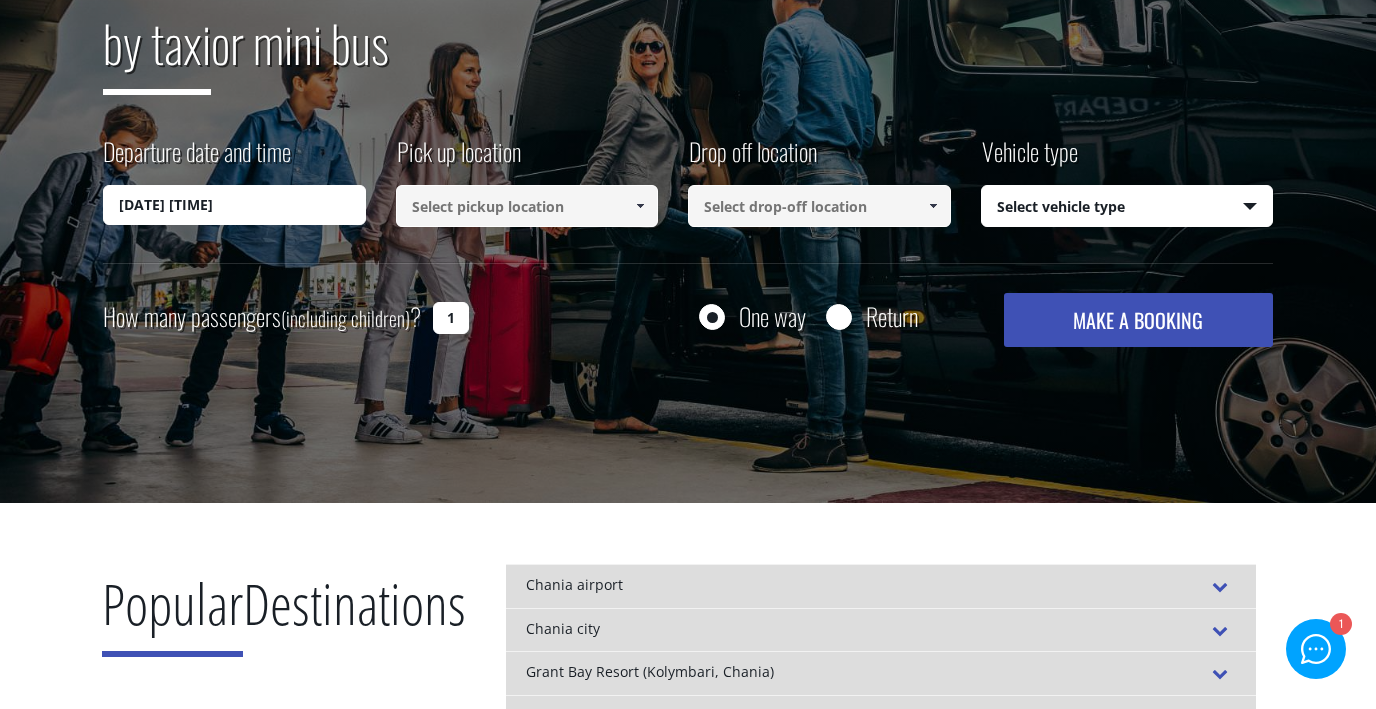 scroll, scrollTop: 0, scrollLeft: 0, axis: both 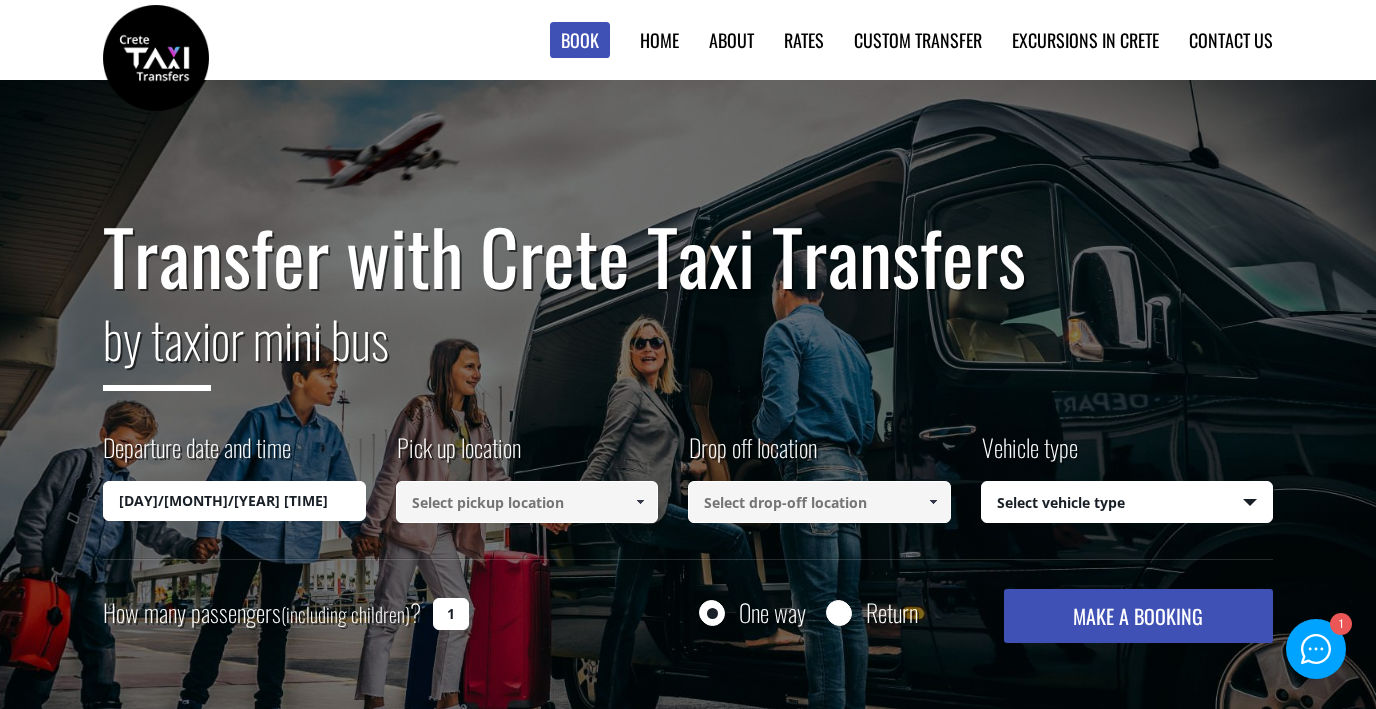 select on "540" 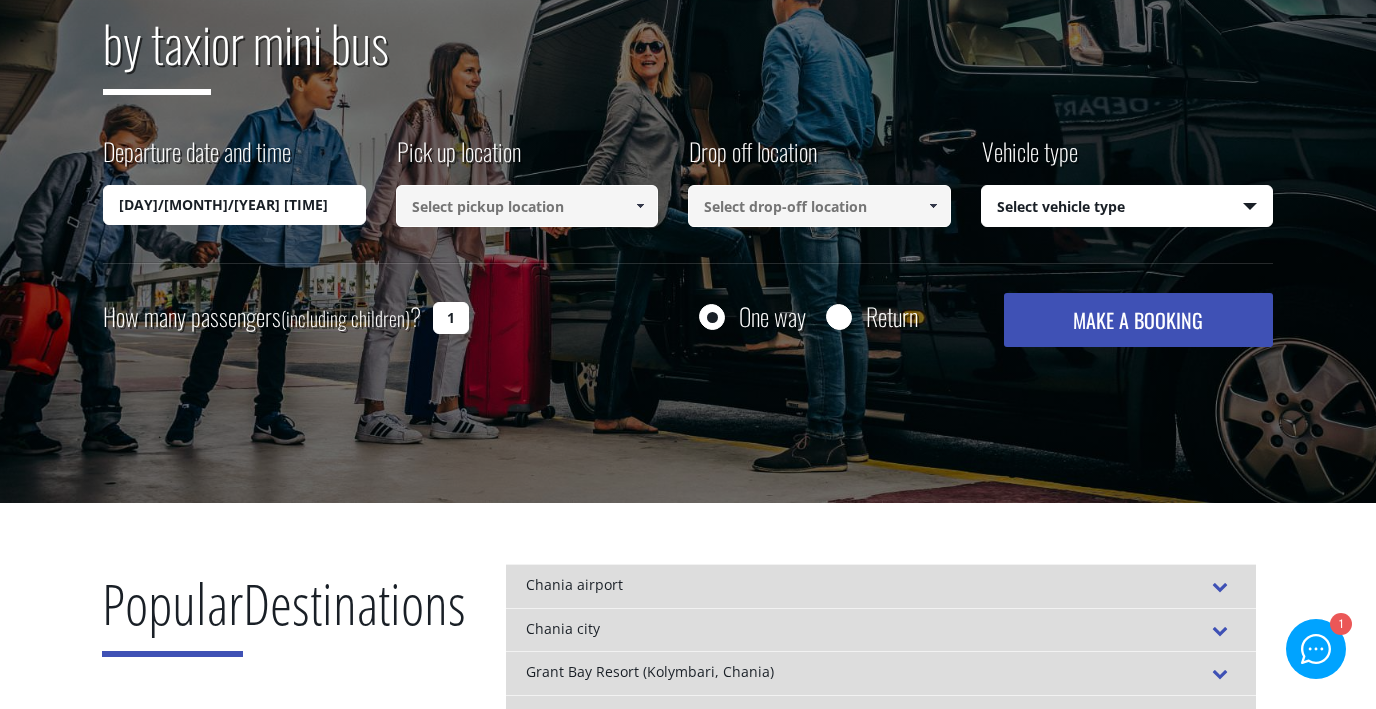 scroll, scrollTop: 0, scrollLeft: 0, axis: both 